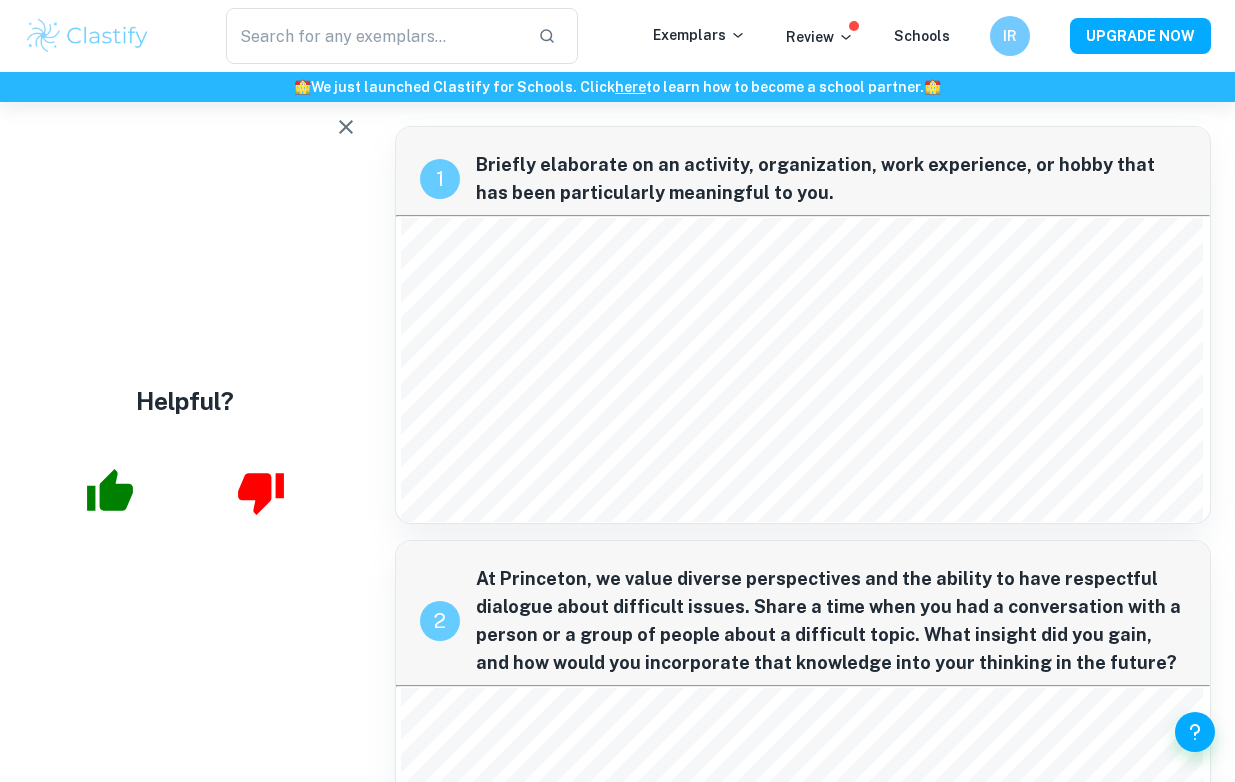 scroll, scrollTop: 0, scrollLeft: 0, axis: both 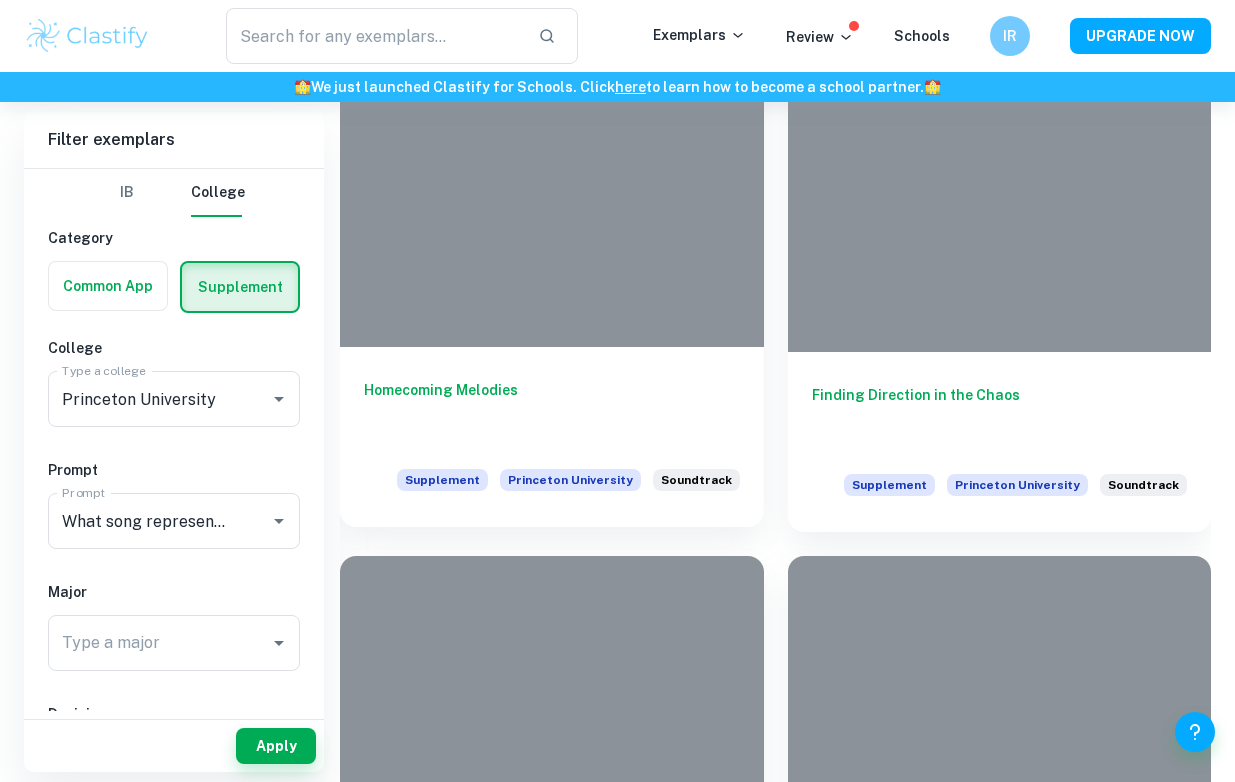 click on "Homecoming Melodies" at bounding box center [552, 412] 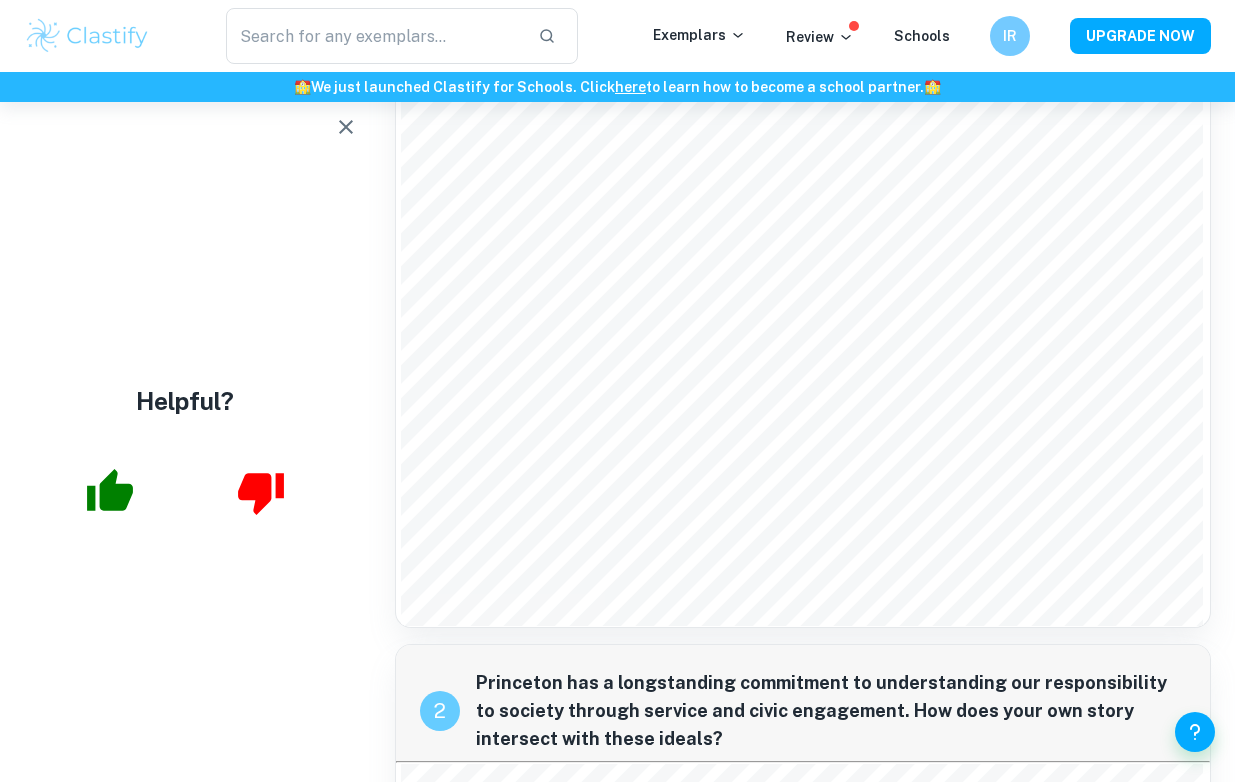scroll, scrollTop: 520, scrollLeft: 0, axis: vertical 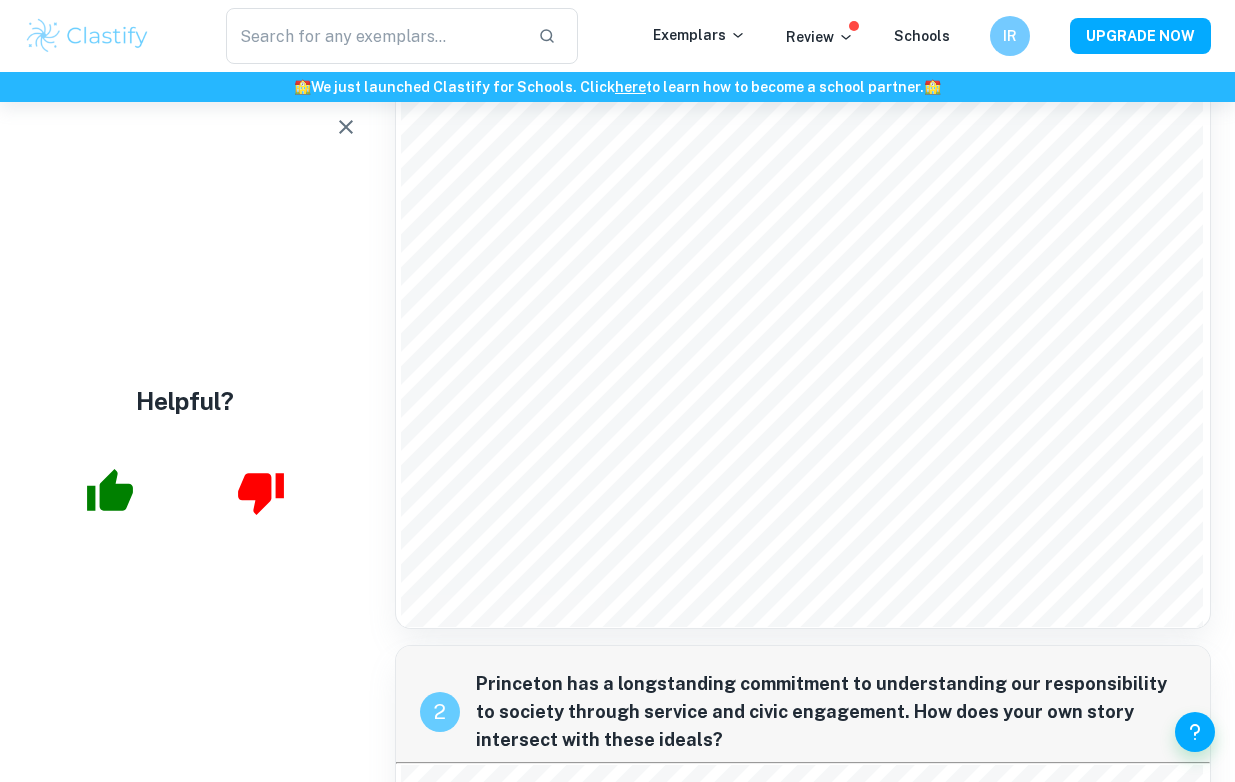 click 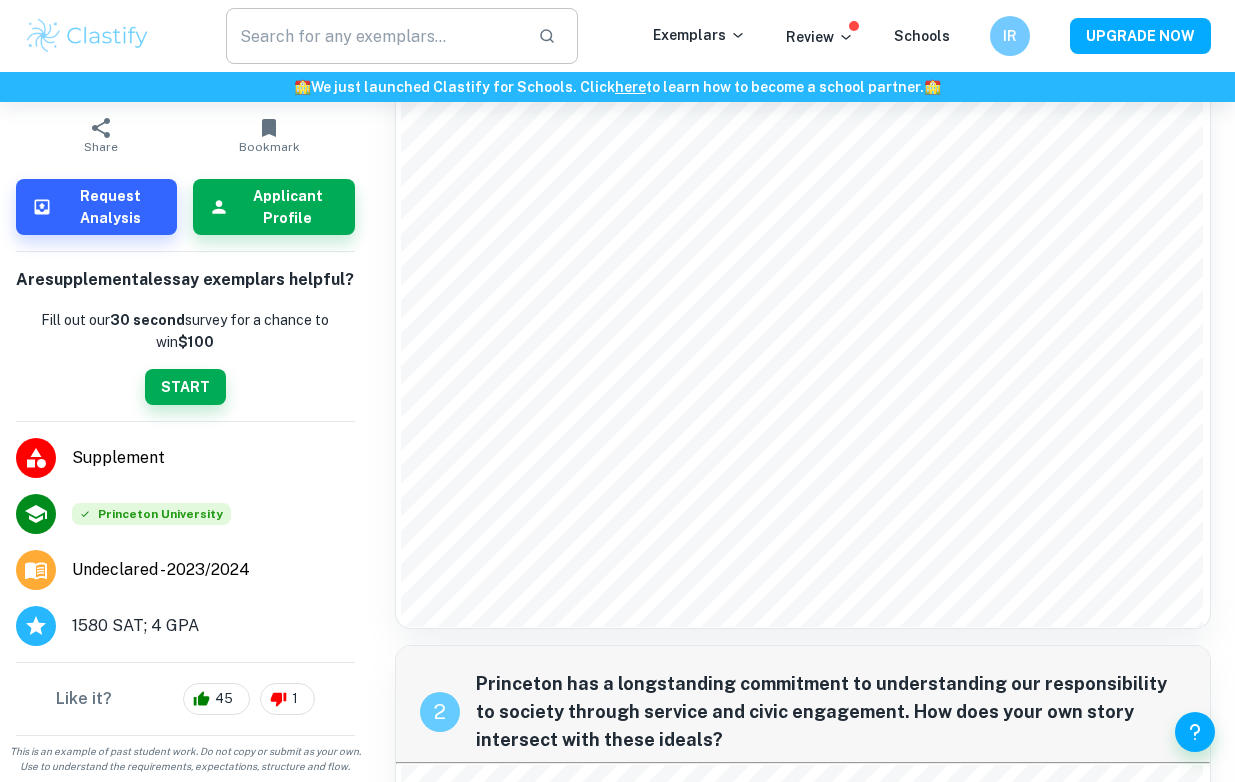 scroll, scrollTop: 64, scrollLeft: 0, axis: vertical 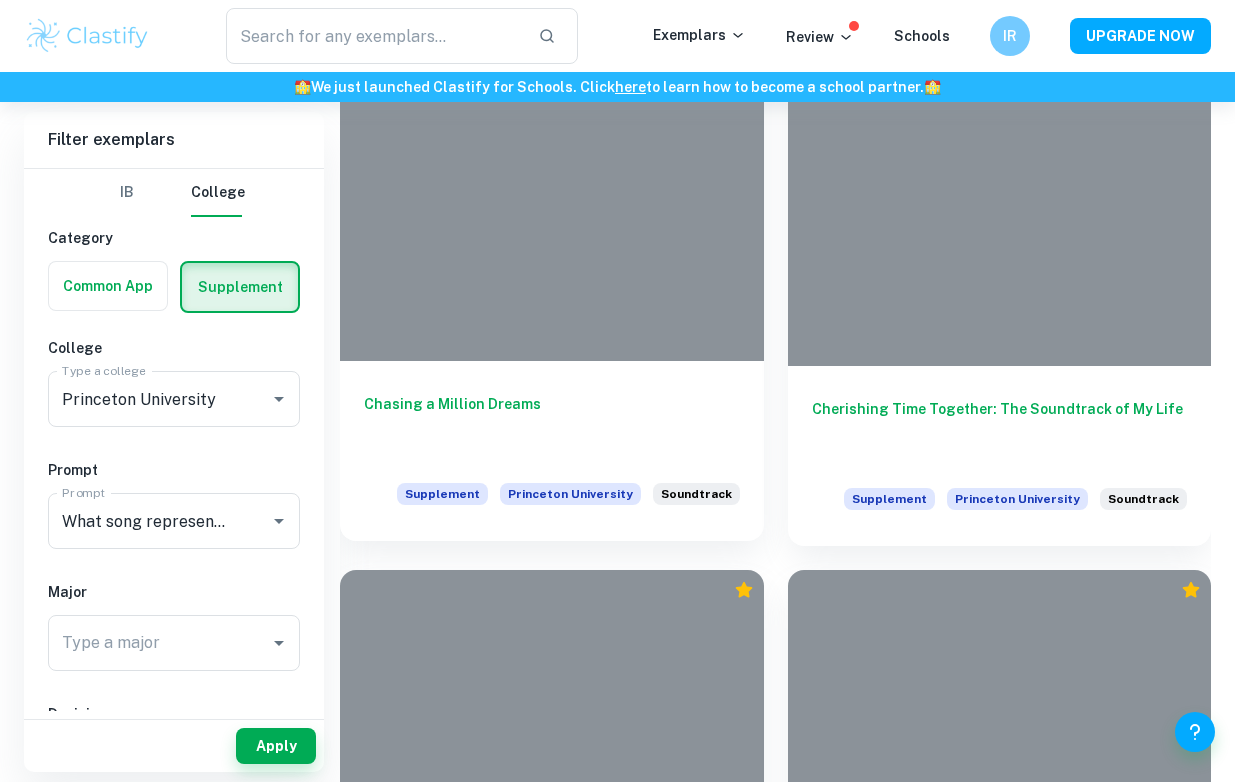 click on "Chasing a Million Dreams" at bounding box center (552, 426) 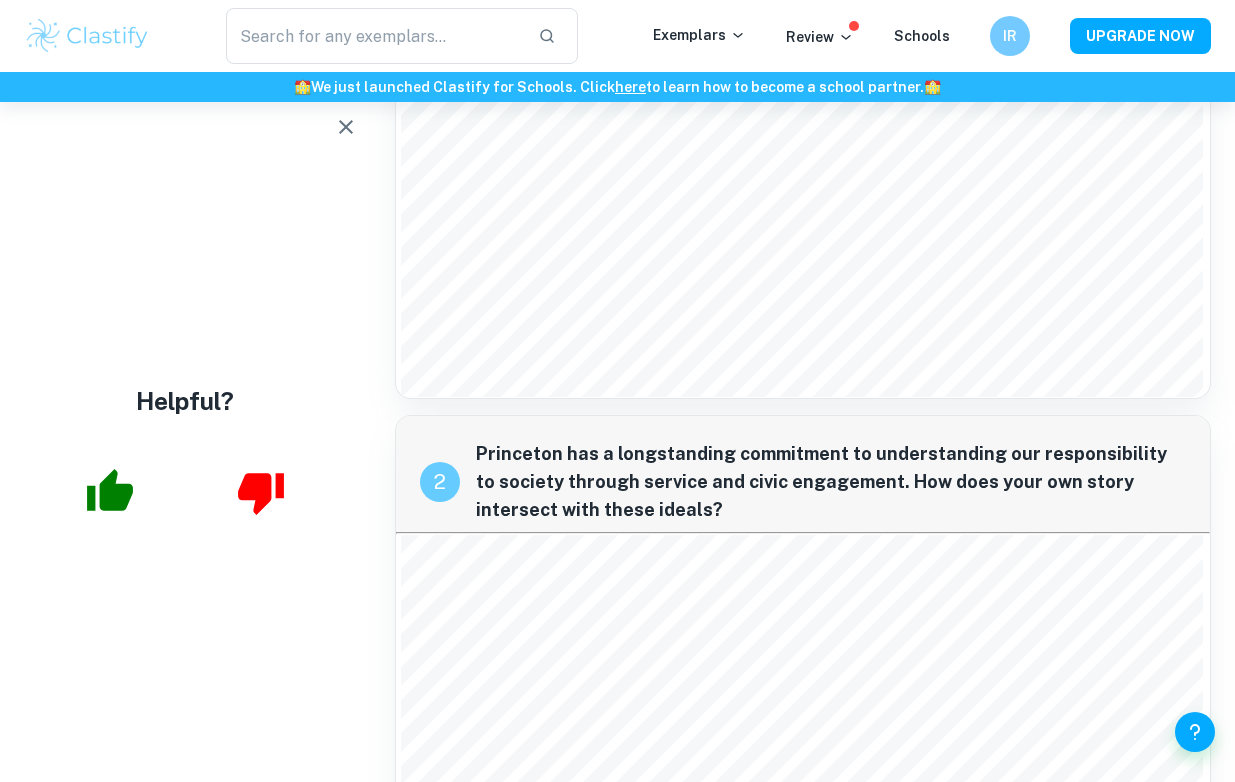 scroll, scrollTop: 1034, scrollLeft: 0, axis: vertical 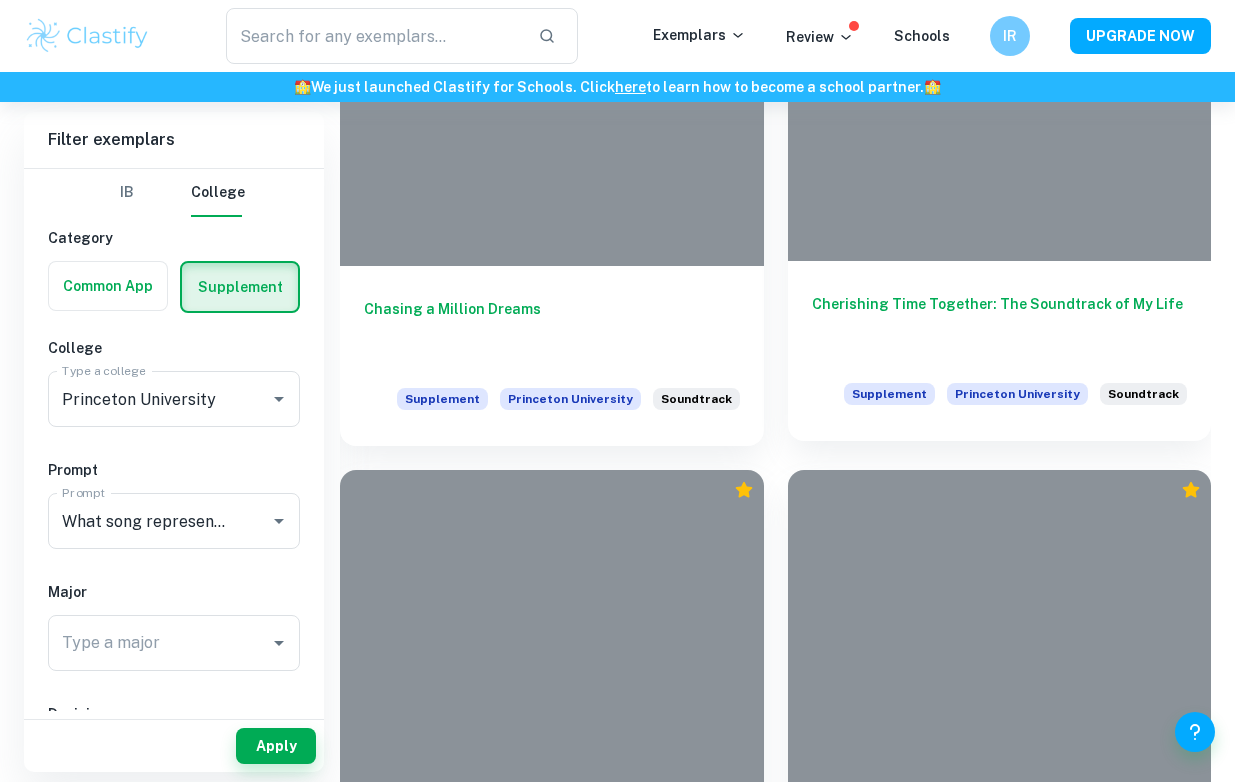 click on "Cherishing Time Together: The Soundtrack of My Life" at bounding box center (1000, 326) 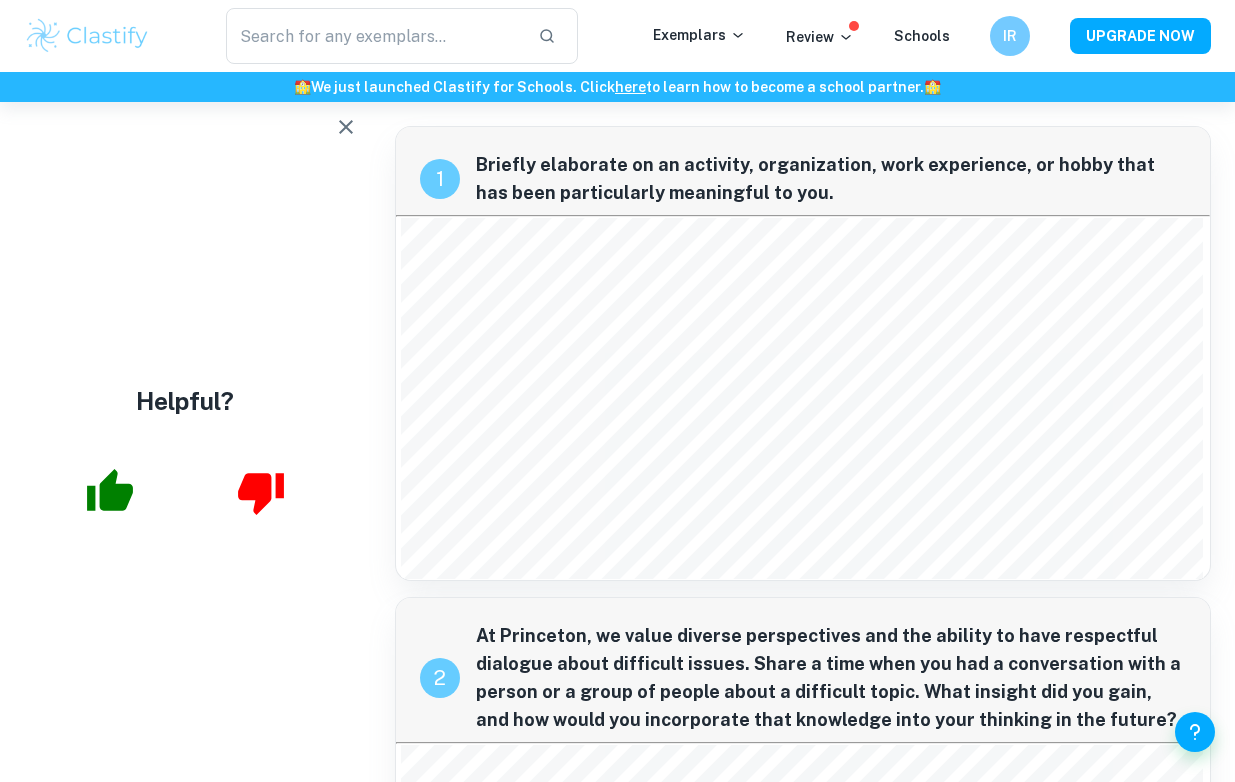 scroll, scrollTop: 0, scrollLeft: 0, axis: both 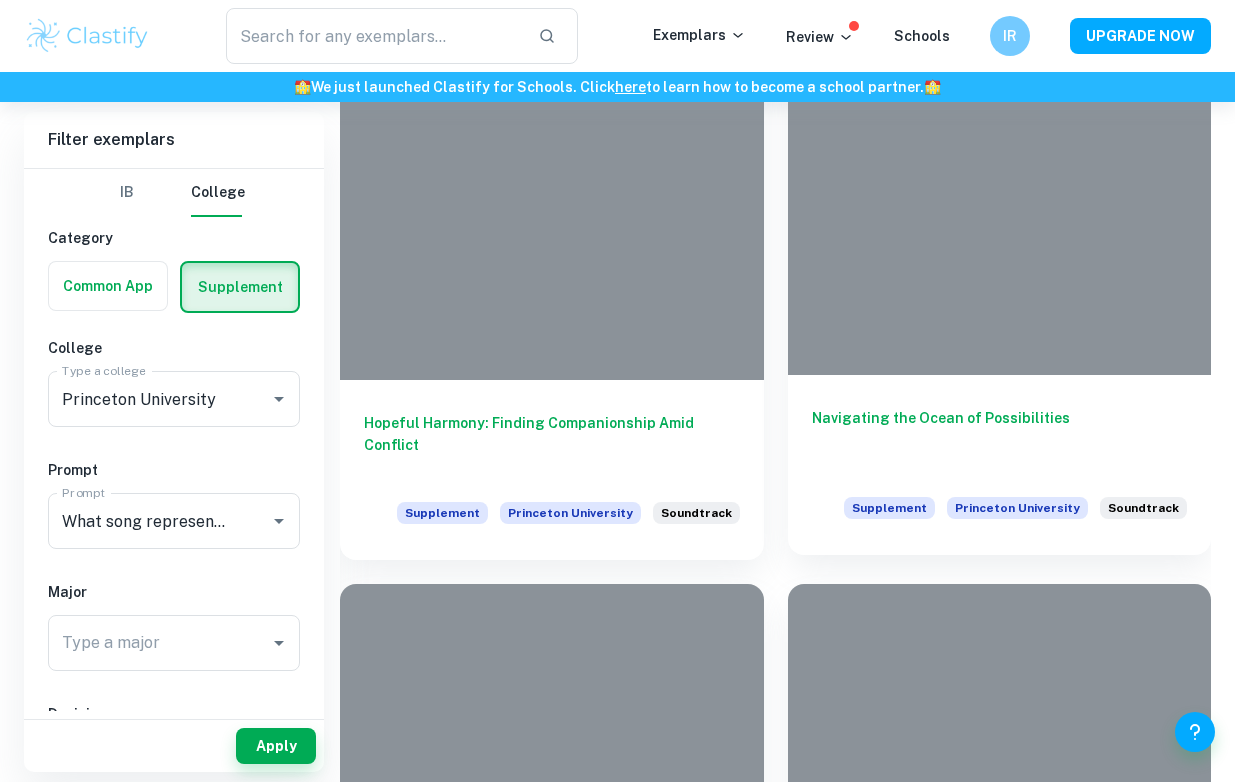 click on "Navigating the Ocean of Possibilities" at bounding box center (1000, 440) 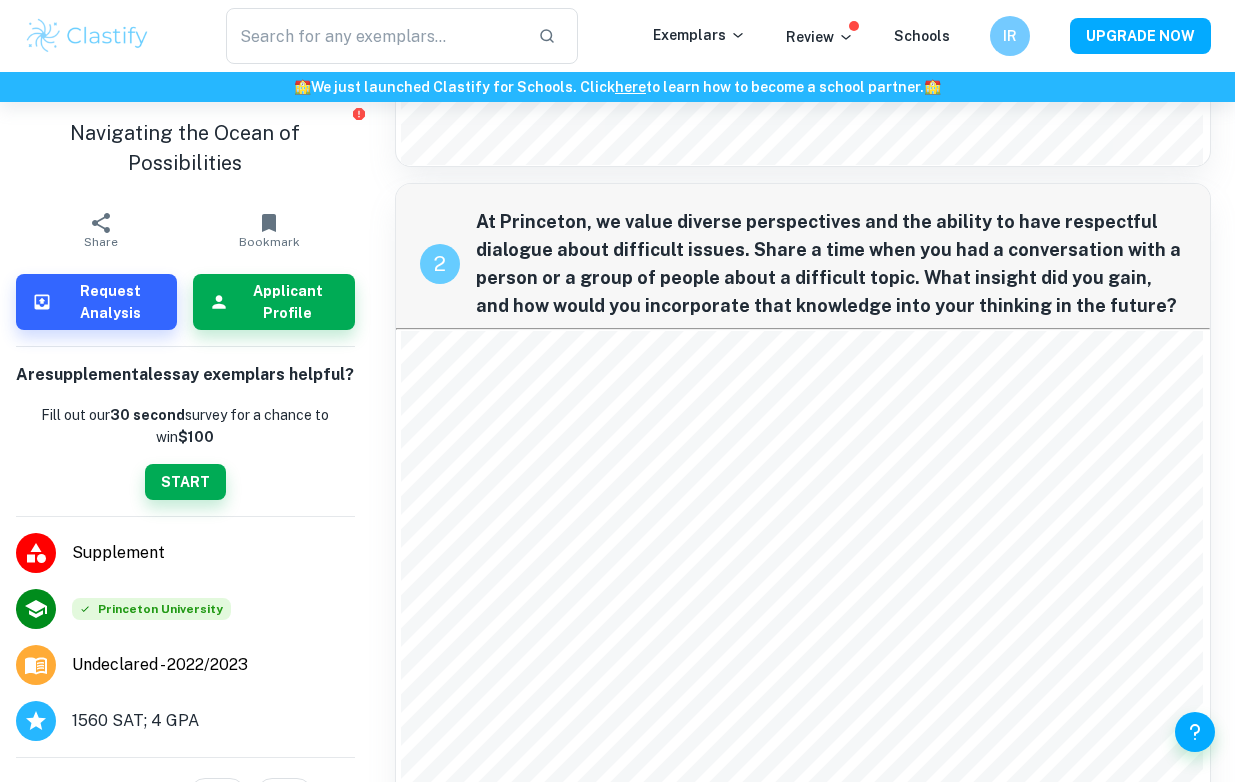 scroll, scrollTop: 0, scrollLeft: 0, axis: both 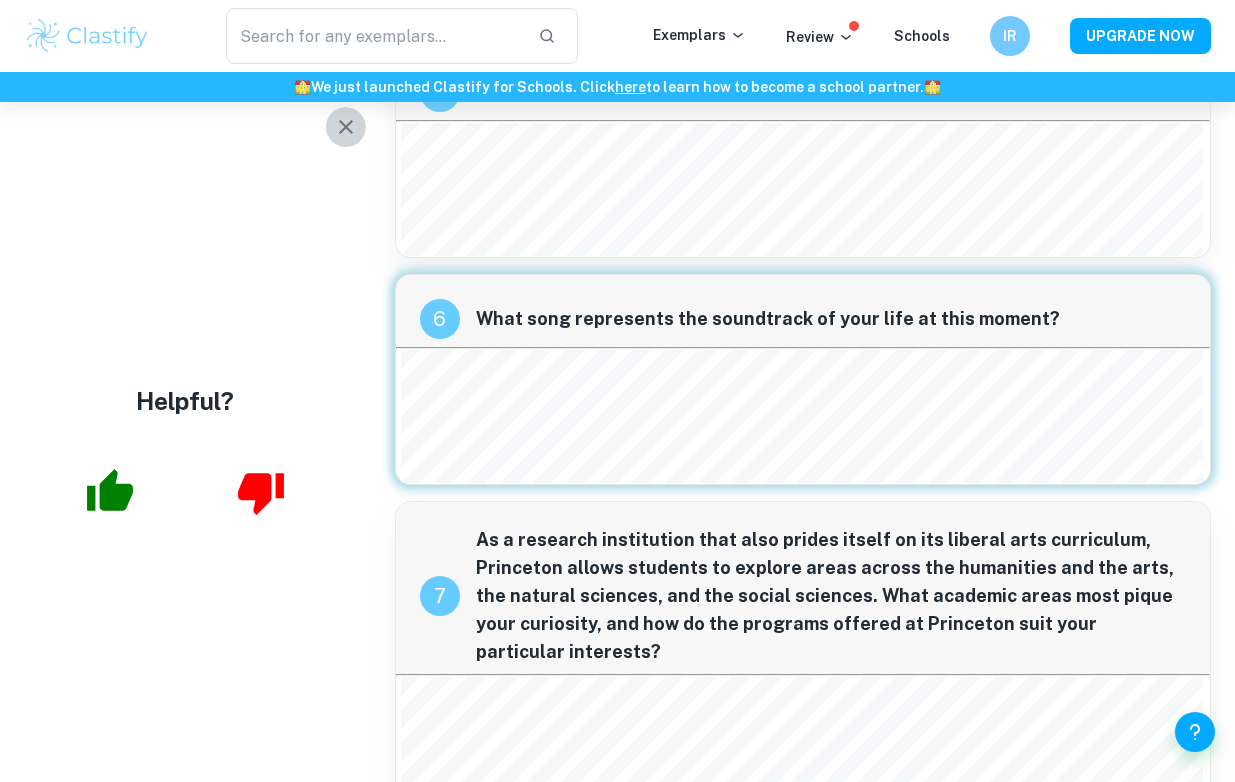 click 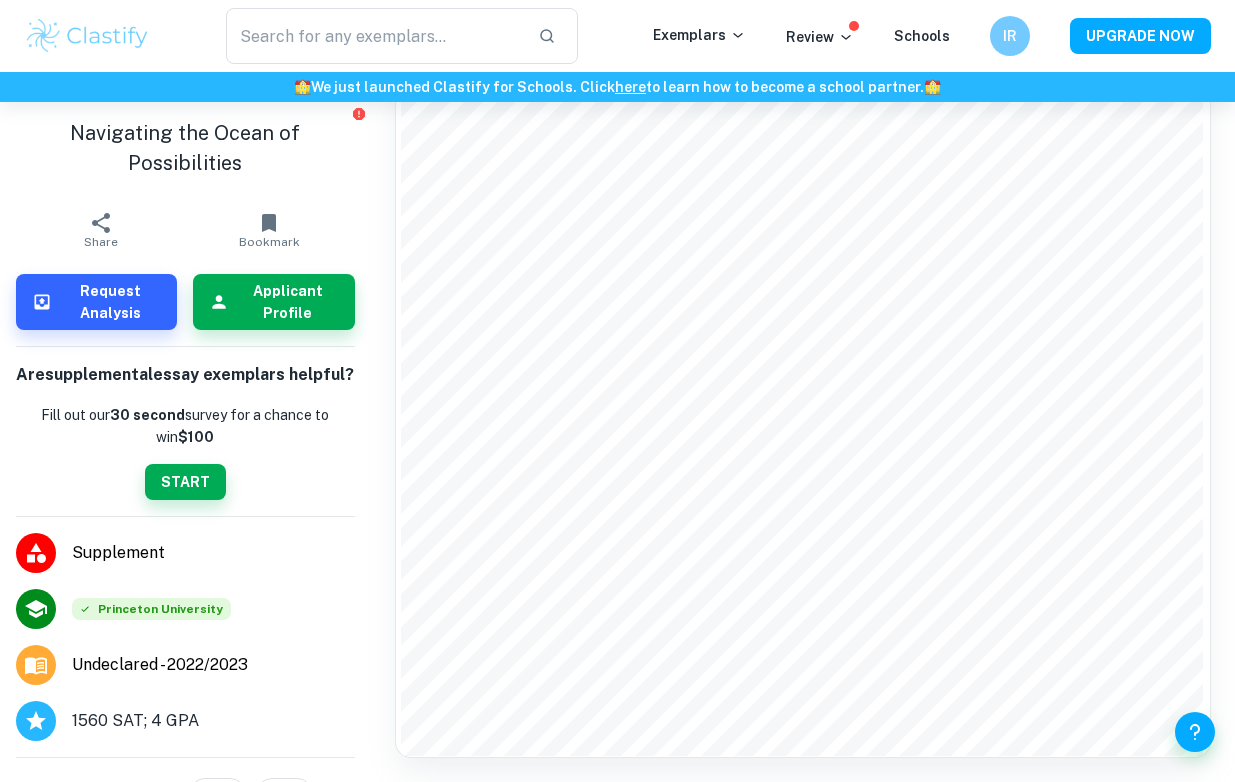 scroll, scrollTop: 3392, scrollLeft: 0, axis: vertical 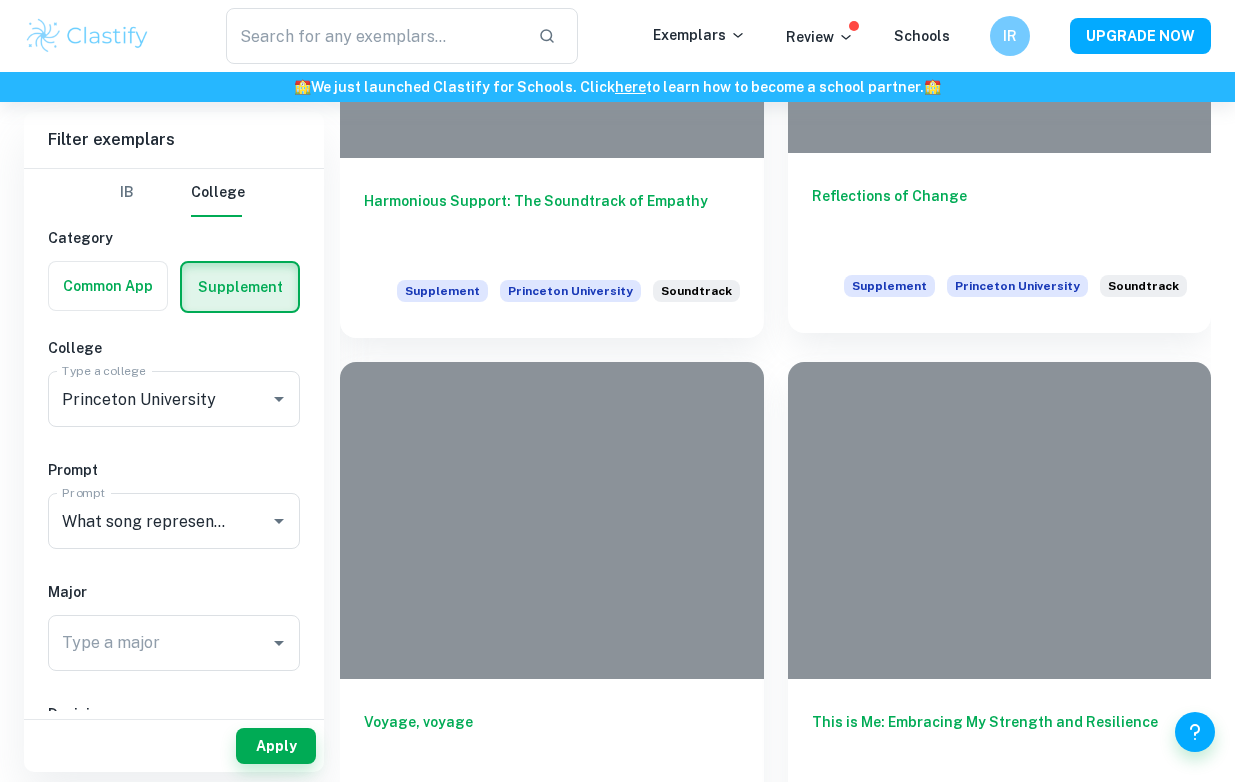 click on "Reflections of Change" at bounding box center (1000, 218) 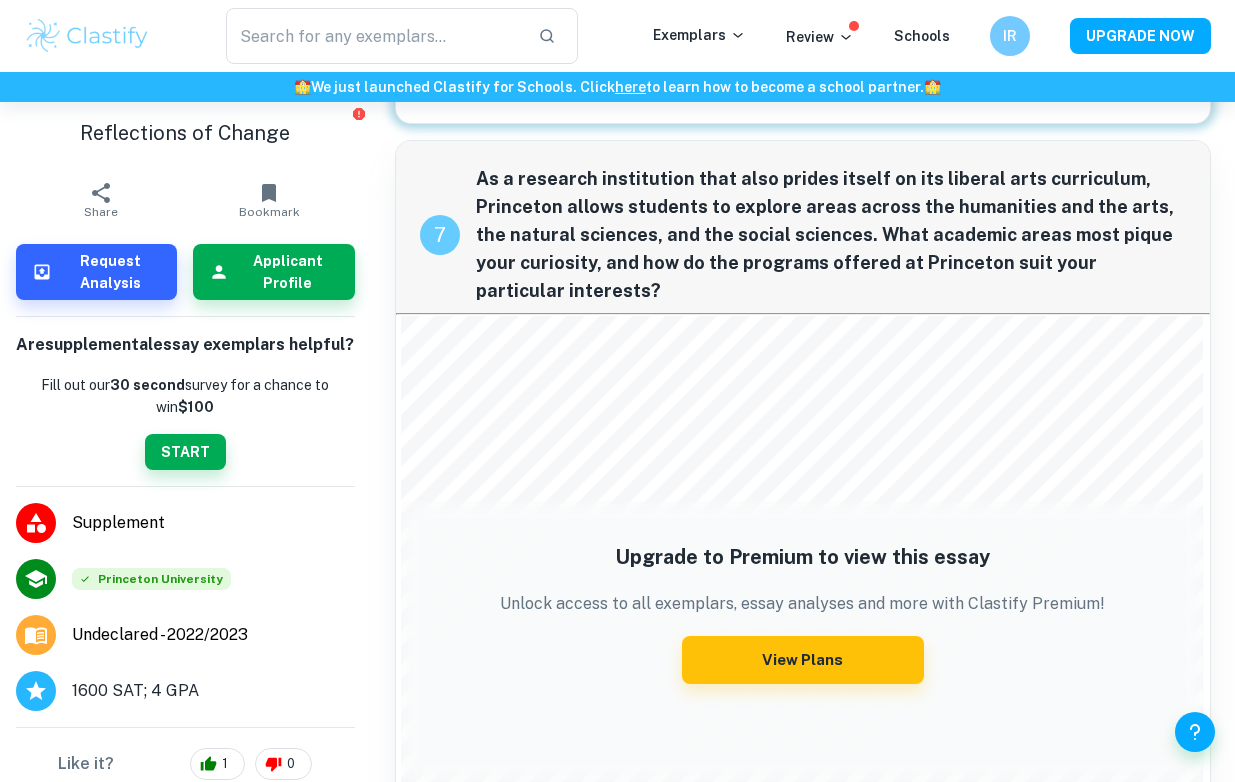 scroll, scrollTop: 3322, scrollLeft: 0, axis: vertical 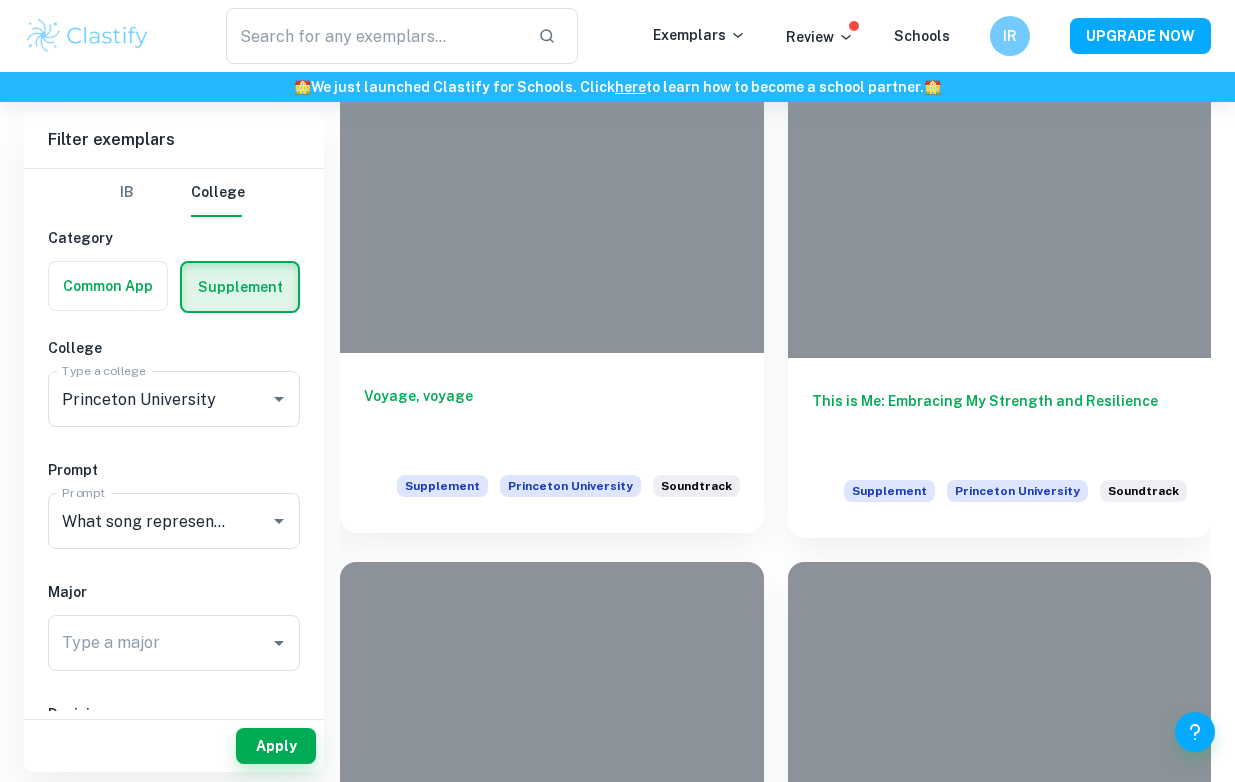 click on "Voyage, voyage" at bounding box center [552, 418] 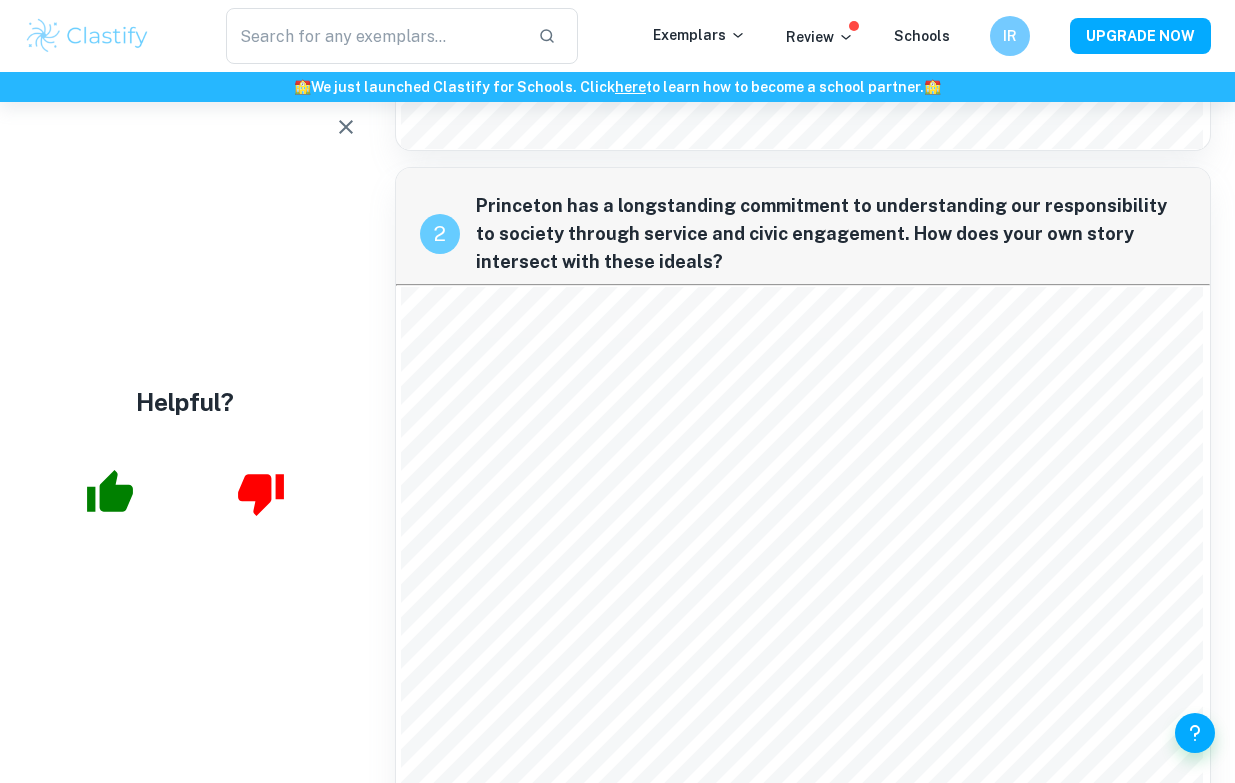 scroll, scrollTop: 1543, scrollLeft: 0, axis: vertical 